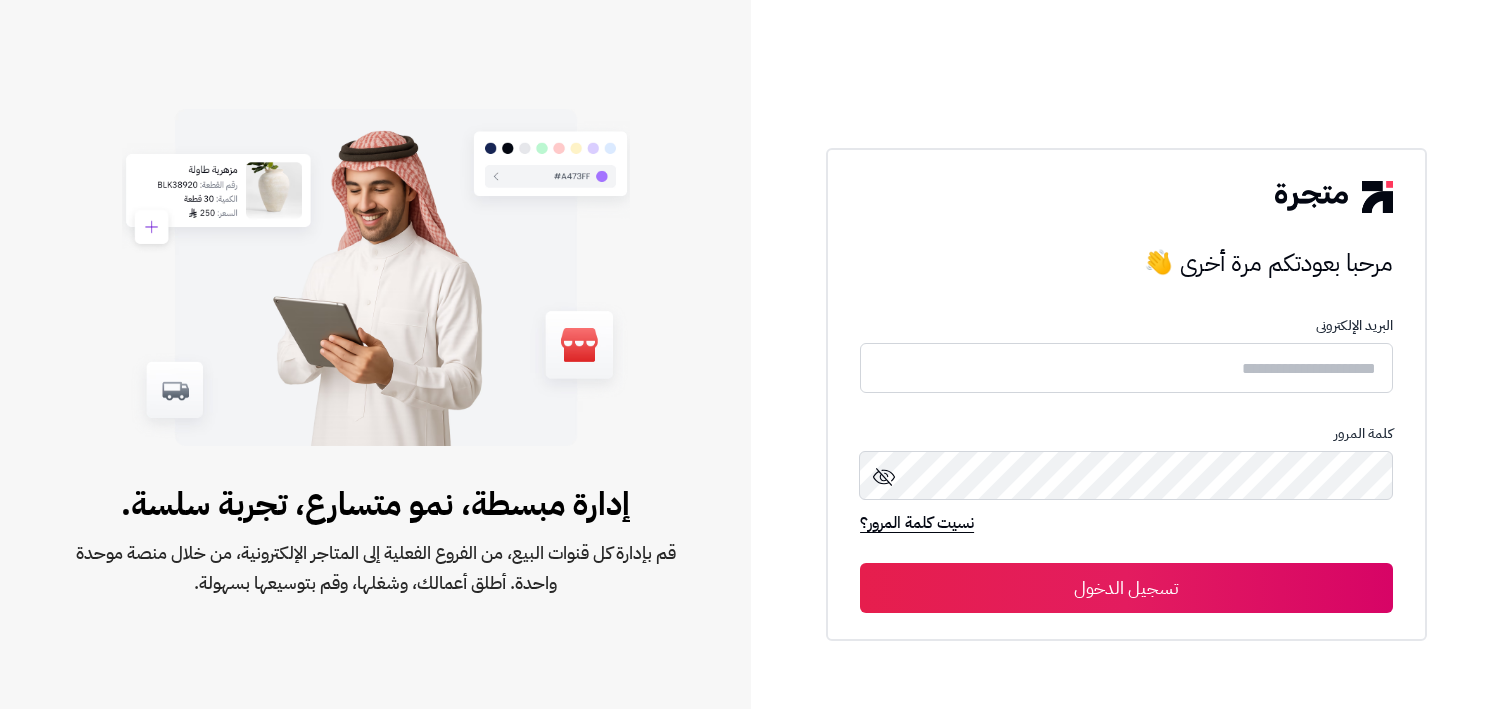 scroll, scrollTop: 0, scrollLeft: 0, axis: both 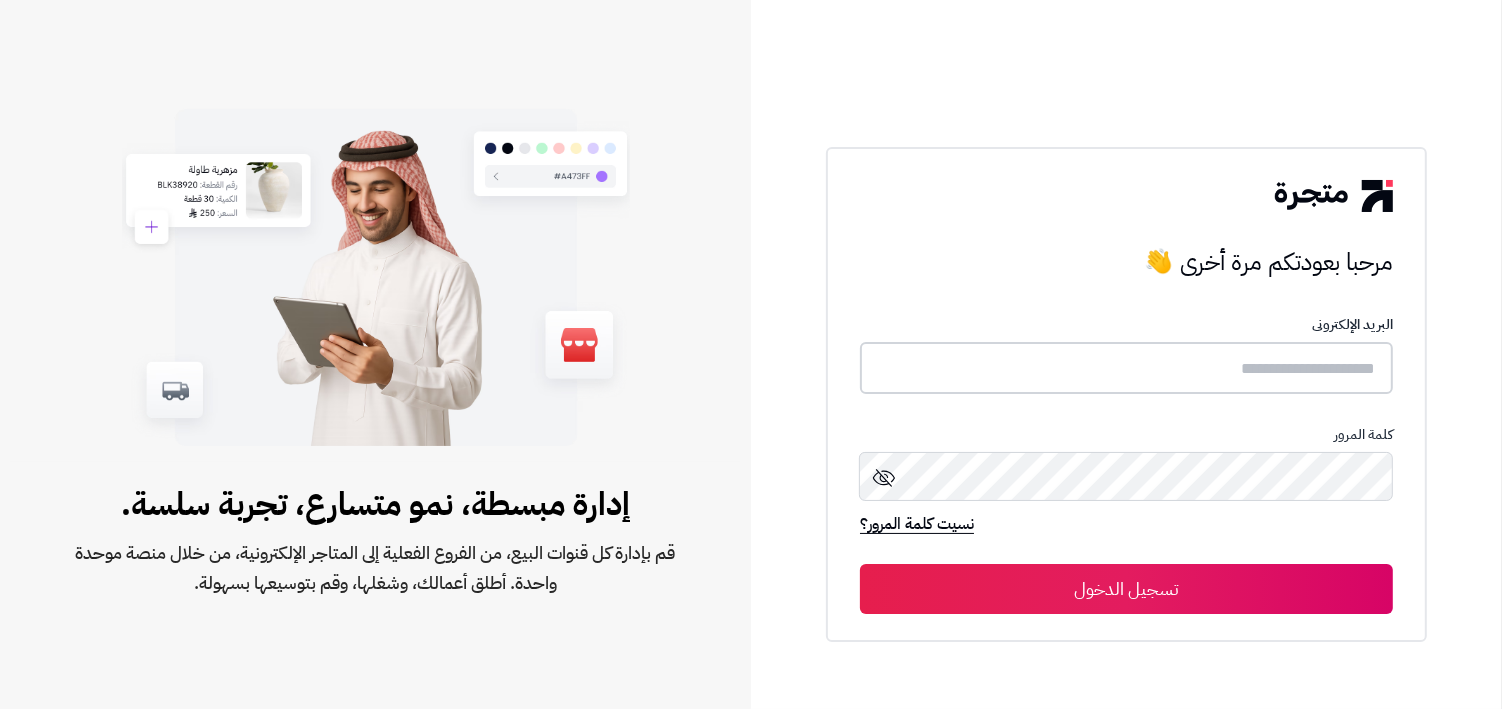 type on "**********" 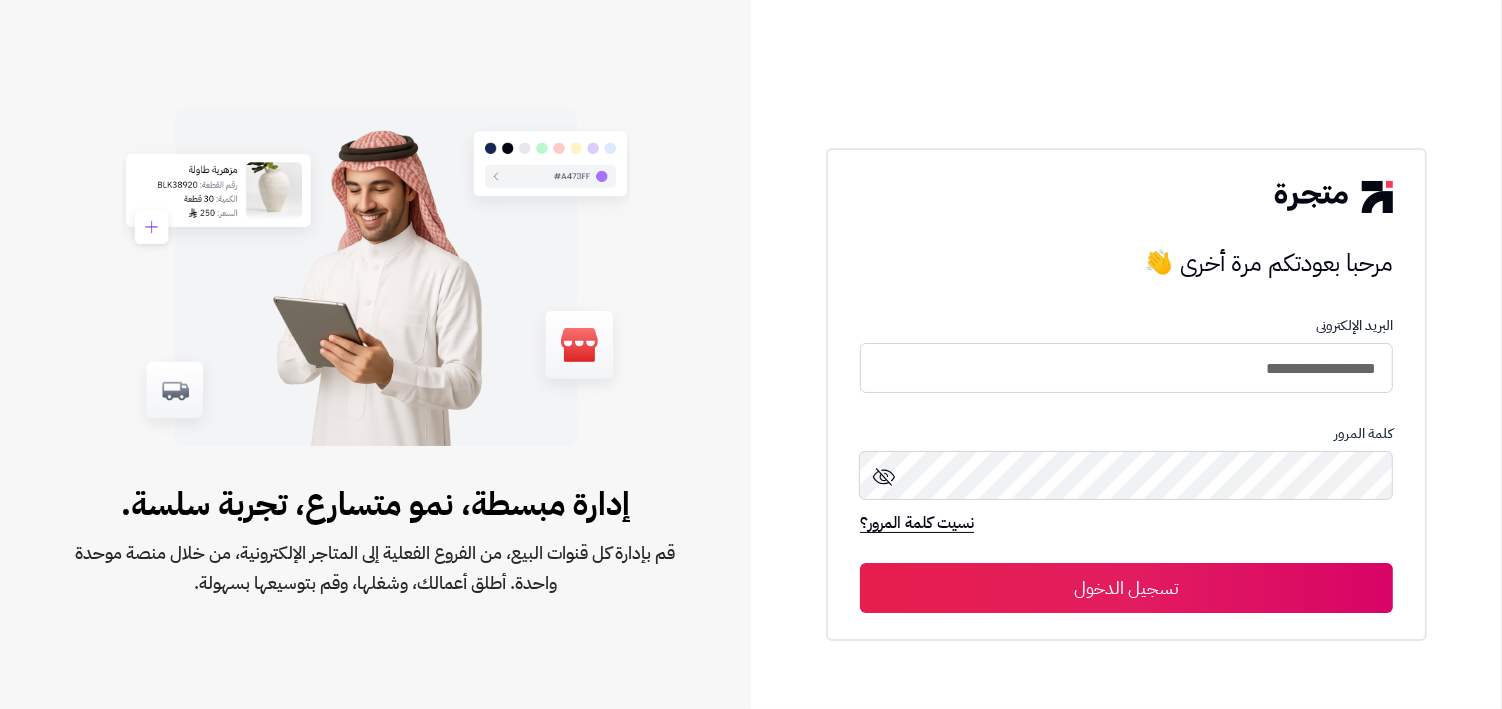 click on "تسجيل الدخول" at bounding box center [1126, 588] 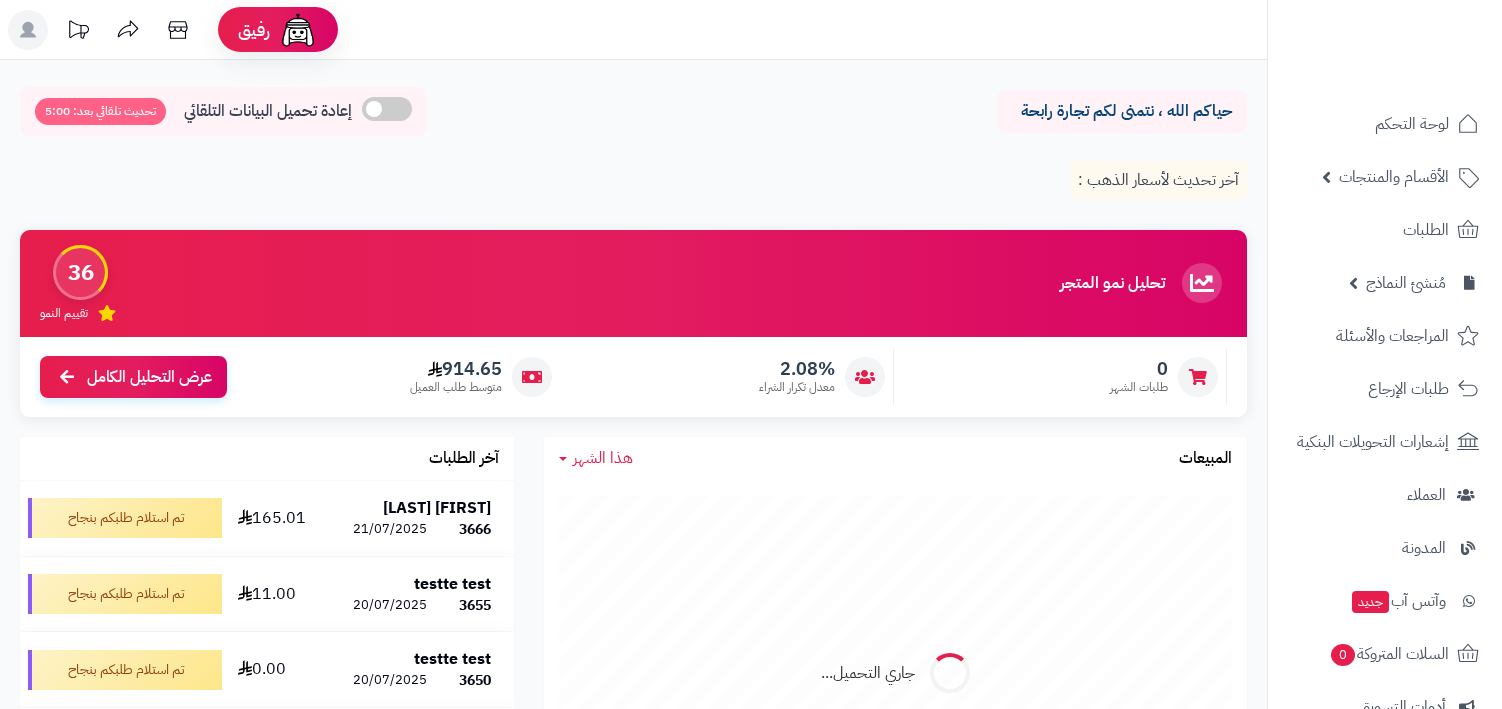 scroll, scrollTop: 0, scrollLeft: 0, axis: both 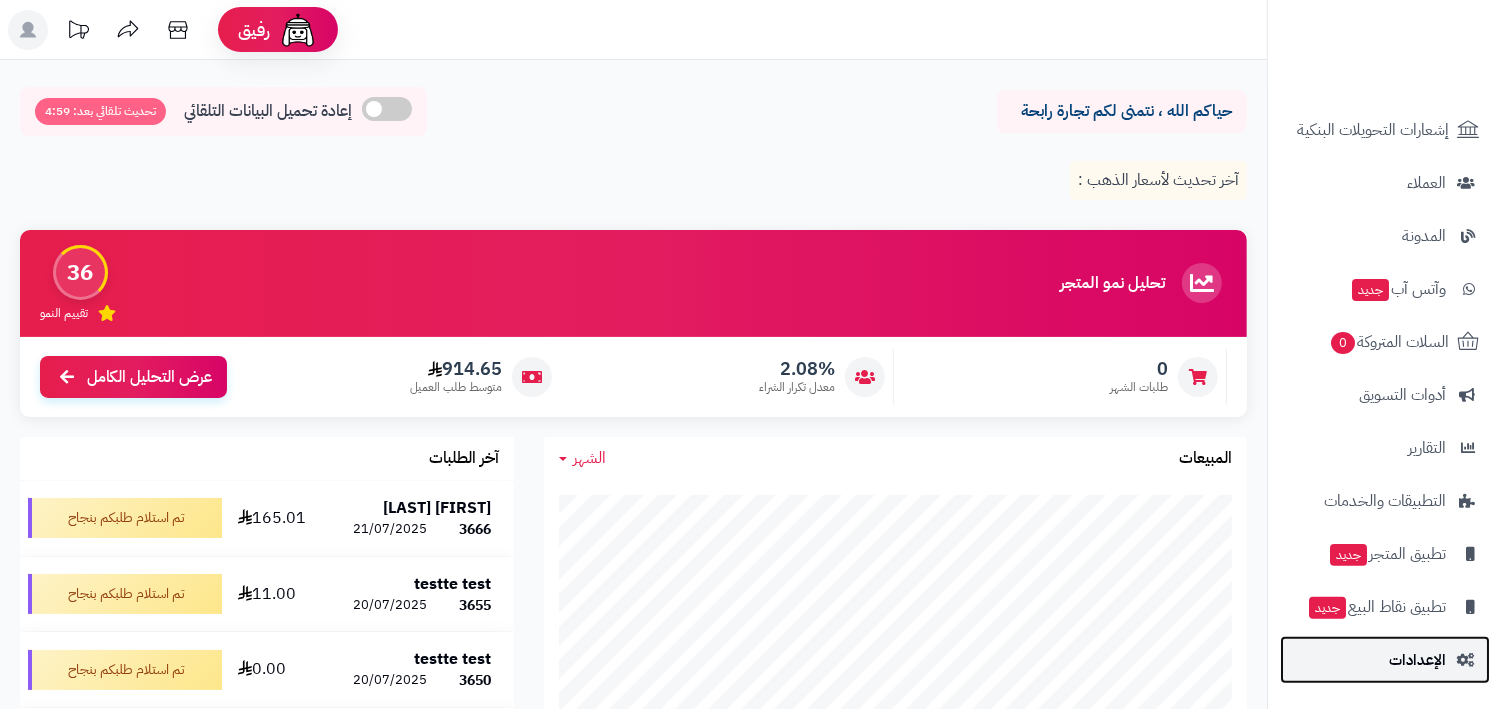 click on "الإعدادات" at bounding box center [1385, 660] 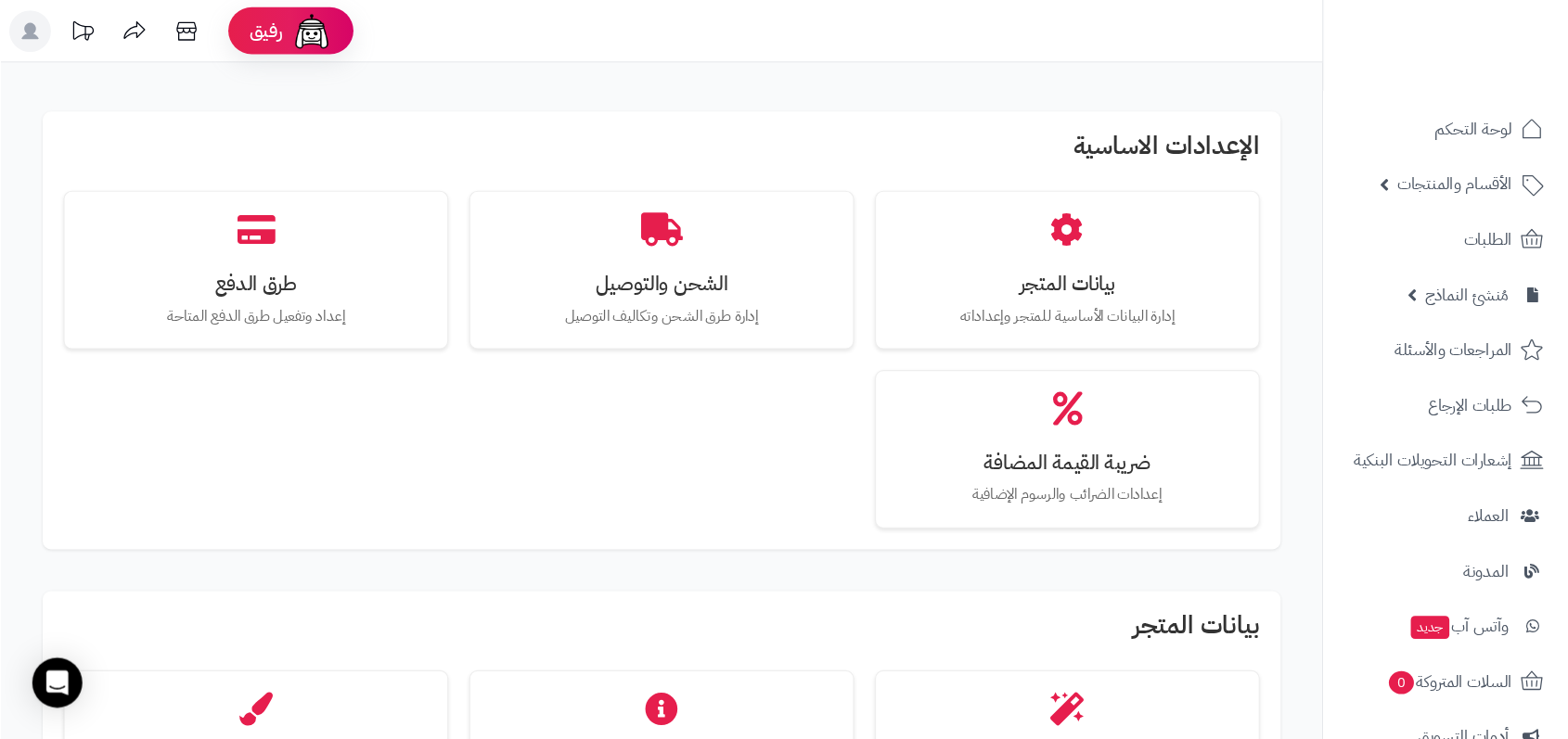 scroll, scrollTop: 0, scrollLeft: 0, axis: both 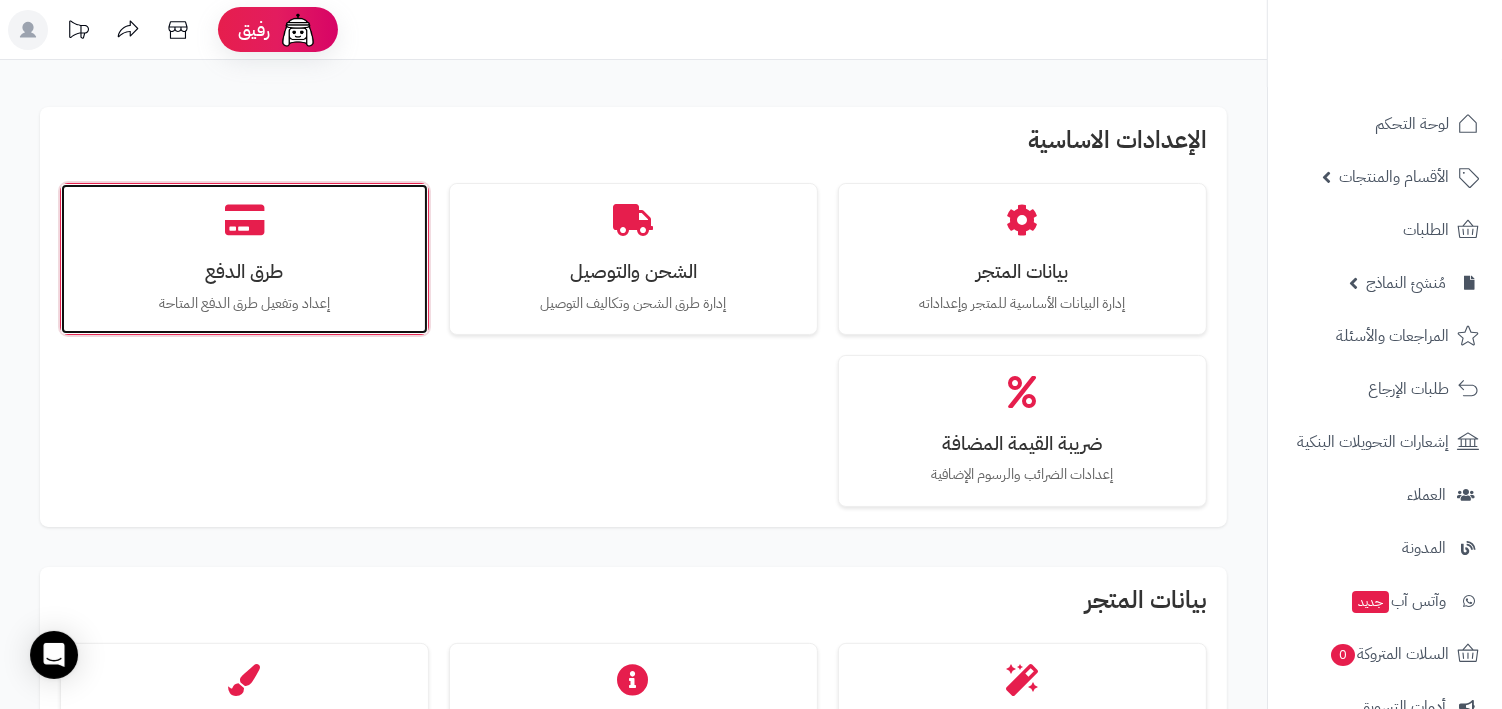 click on "طرق الدفع" at bounding box center [244, 271] 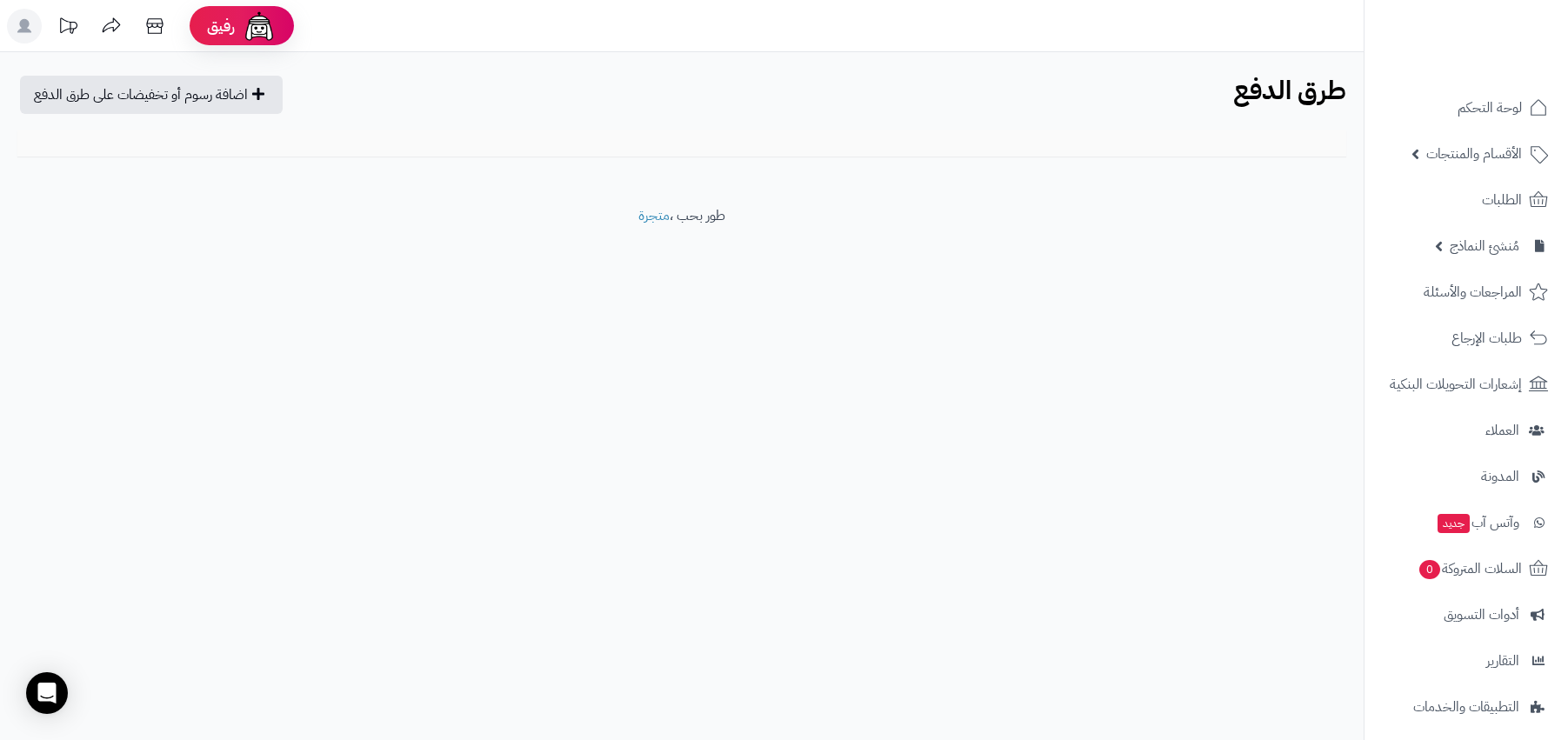 scroll, scrollTop: 0, scrollLeft: 0, axis: both 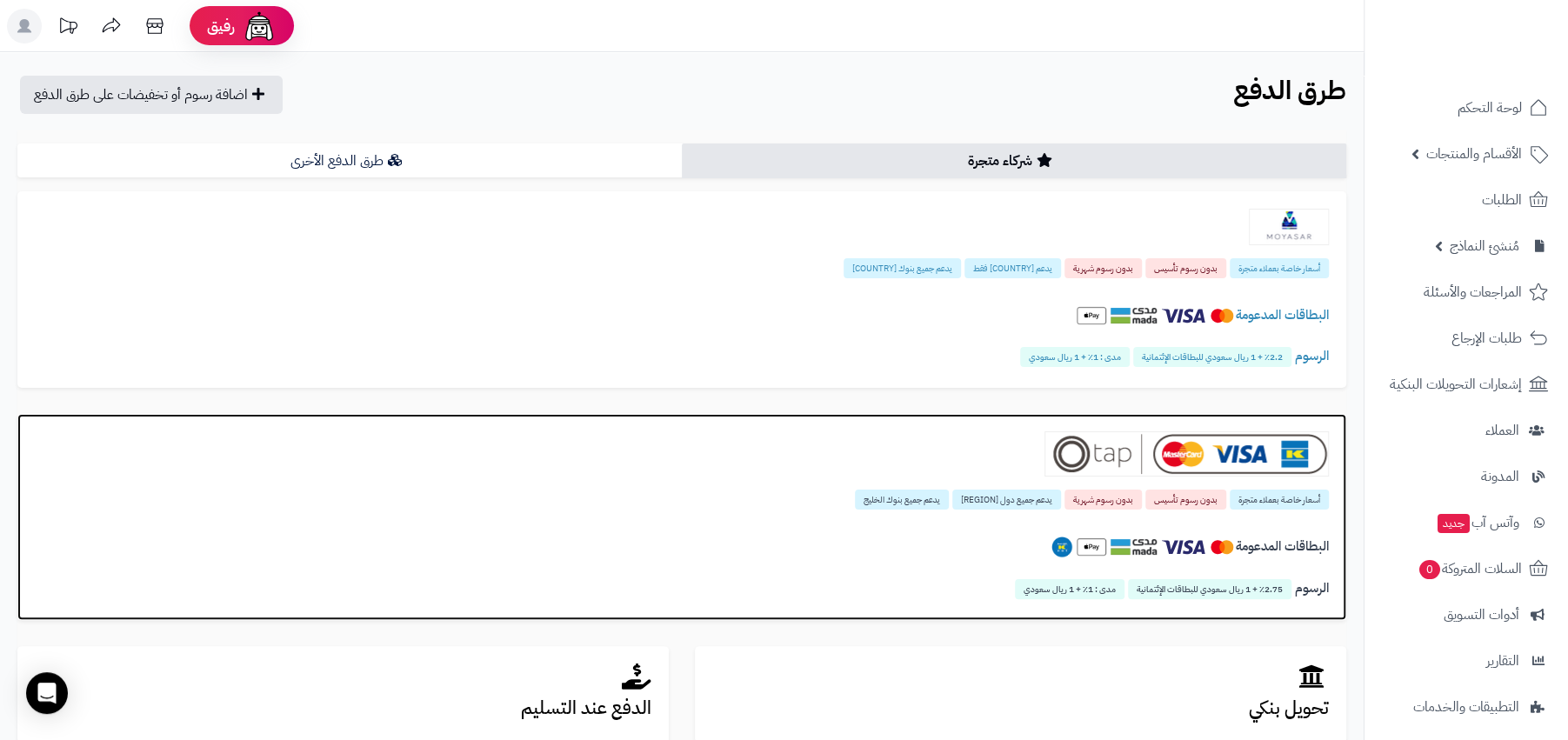 click at bounding box center [682, 454] 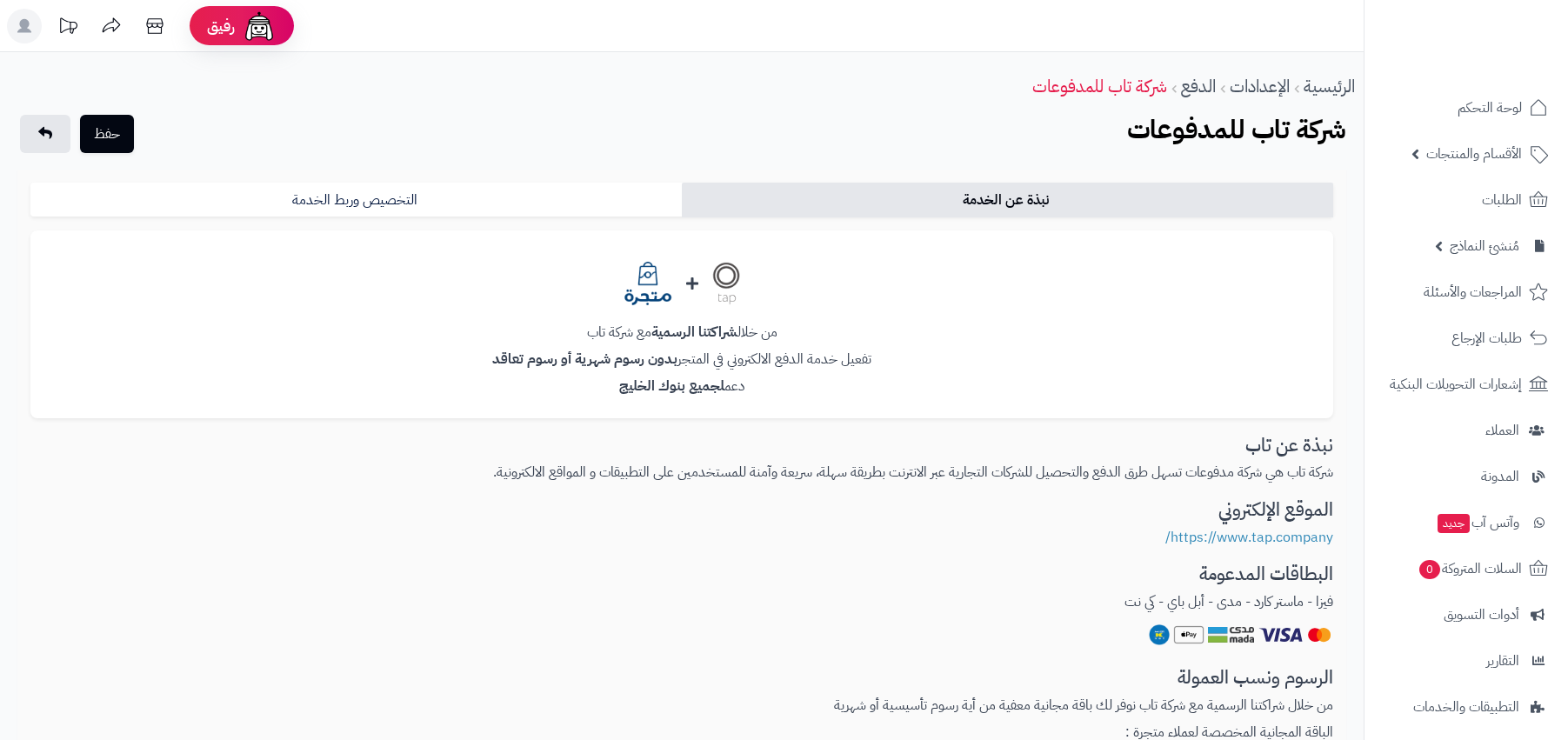 scroll, scrollTop: 0, scrollLeft: 0, axis: both 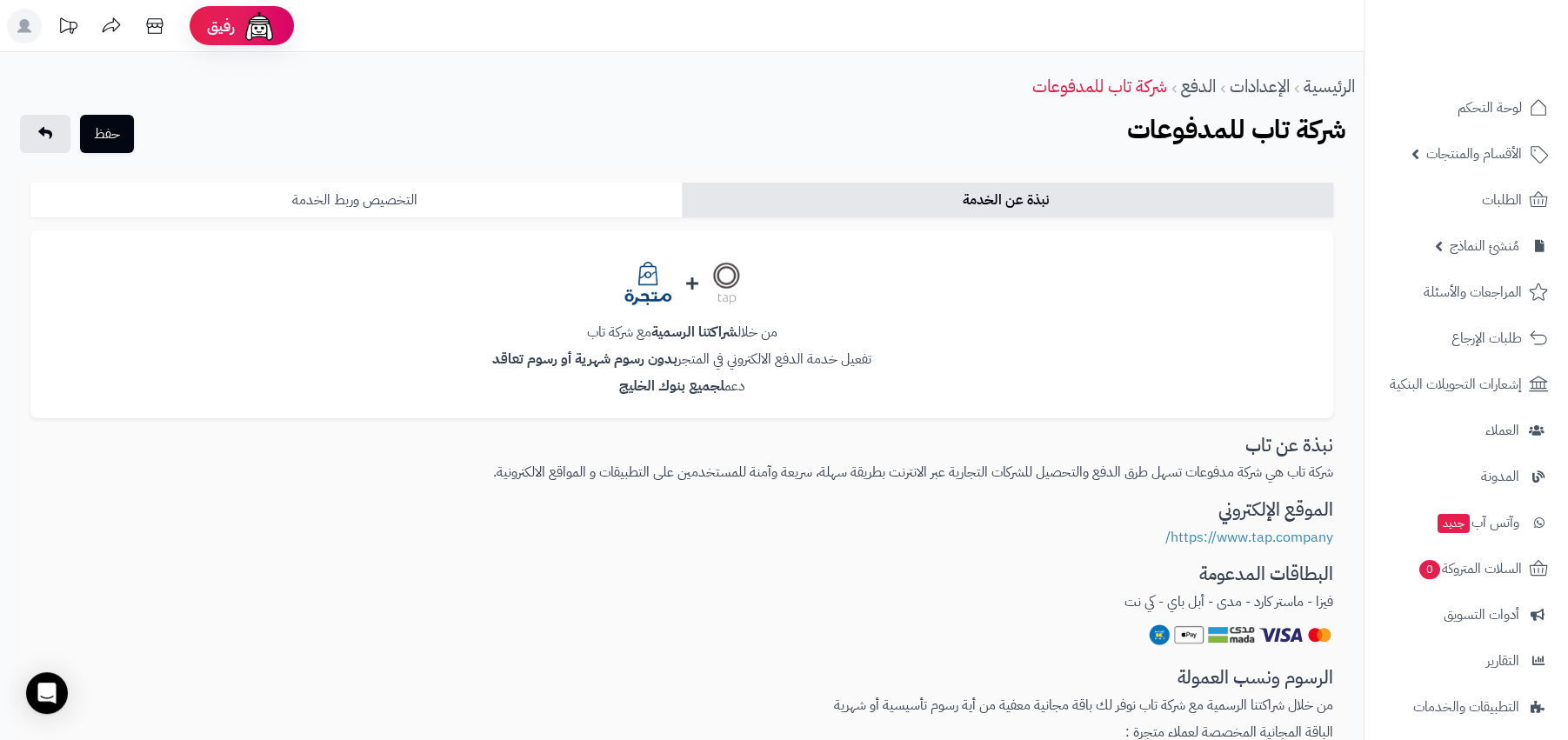 click on "التخصيص وربط الخدمة" at bounding box center [356, 200] 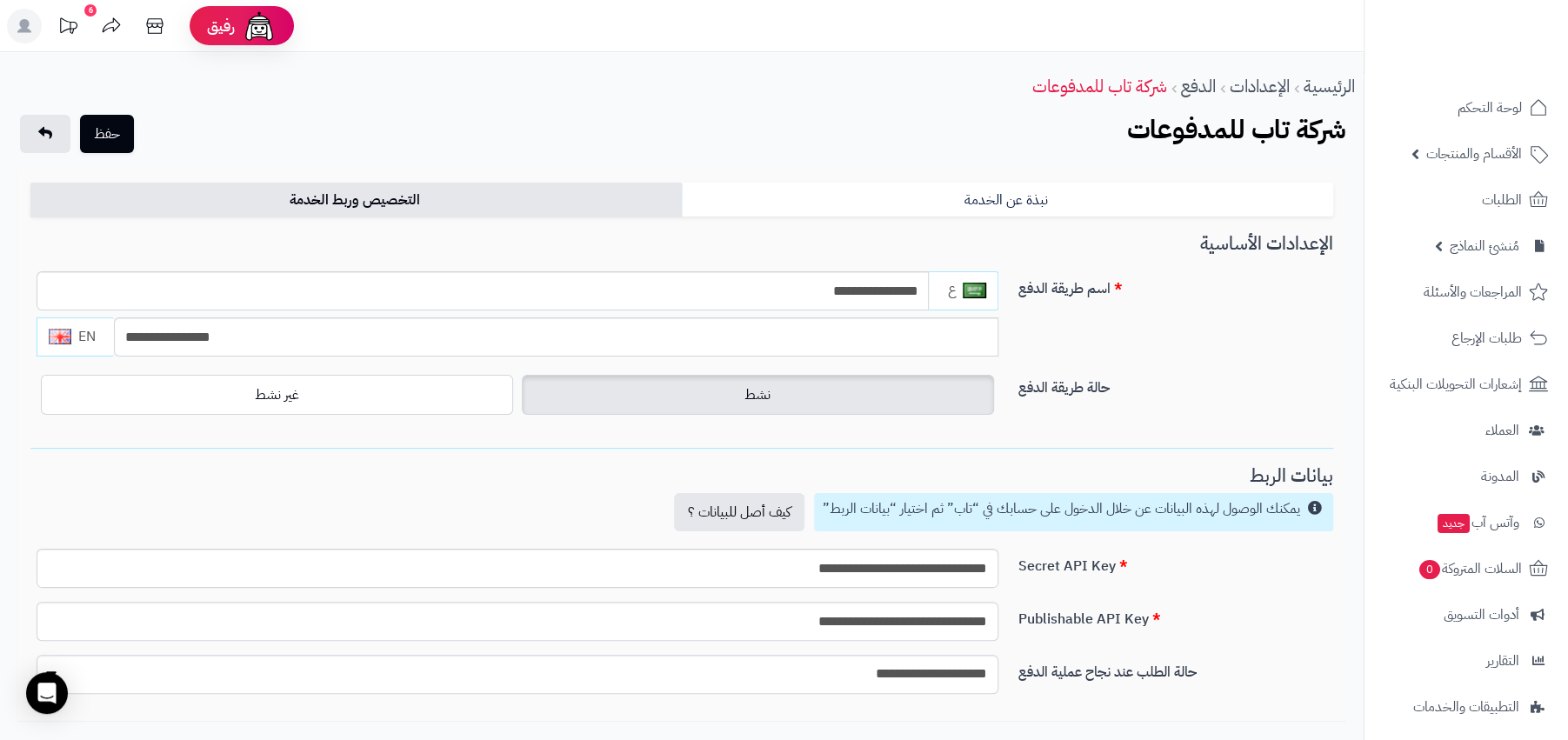 click on "رفيق !" at bounding box center [242, 25] 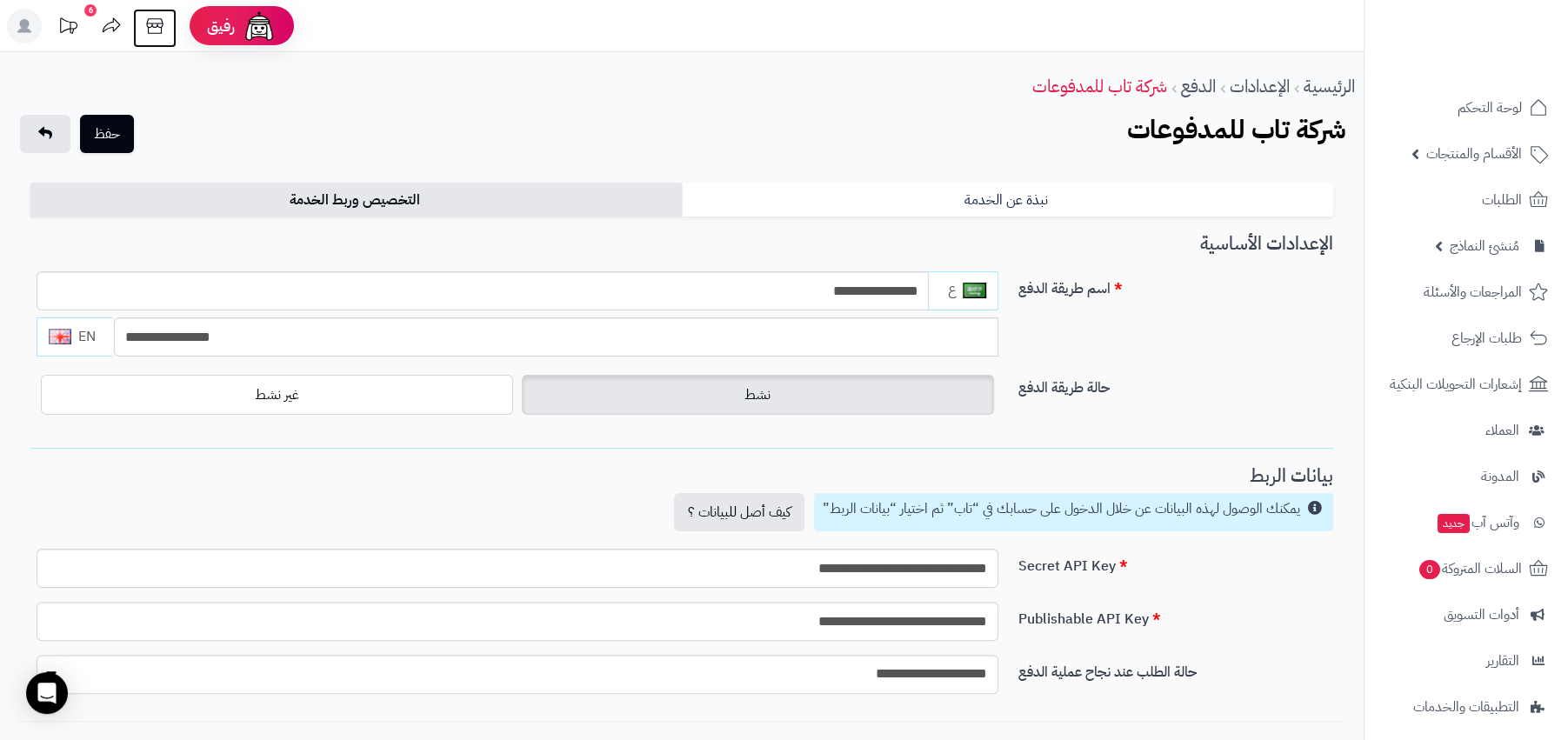 click 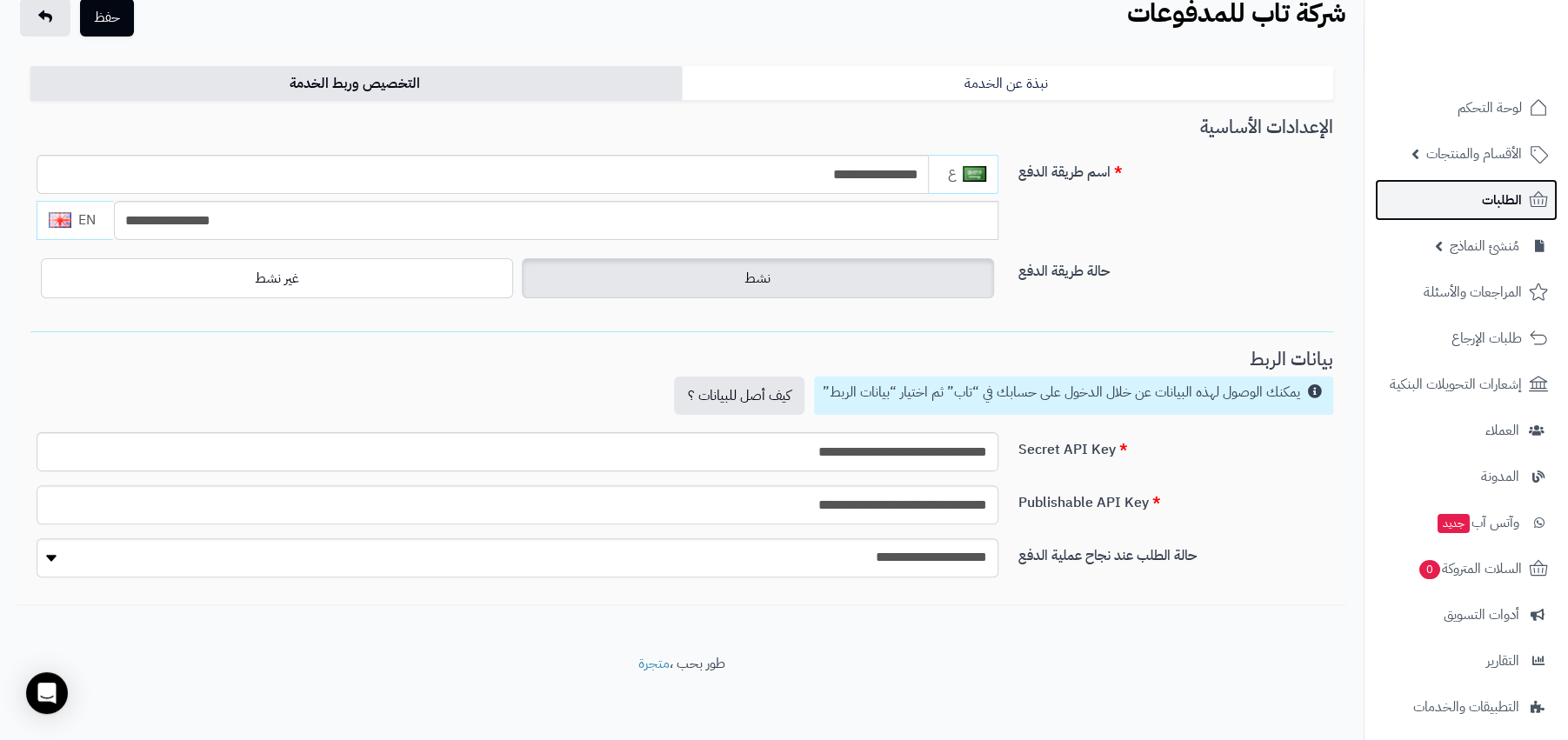 click on "الطلبات" at bounding box center (1466, 200) 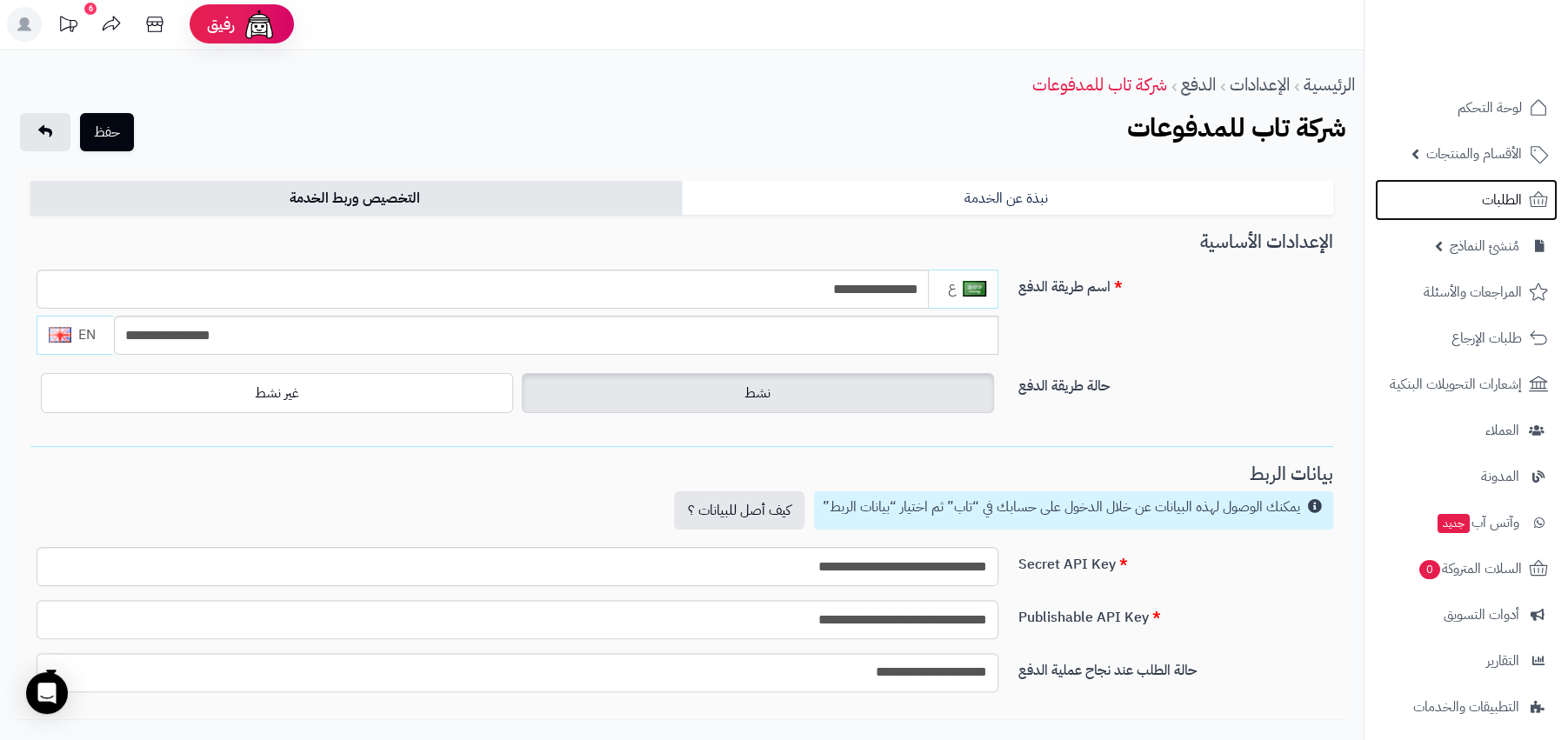 scroll, scrollTop: 0, scrollLeft: 0, axis: both 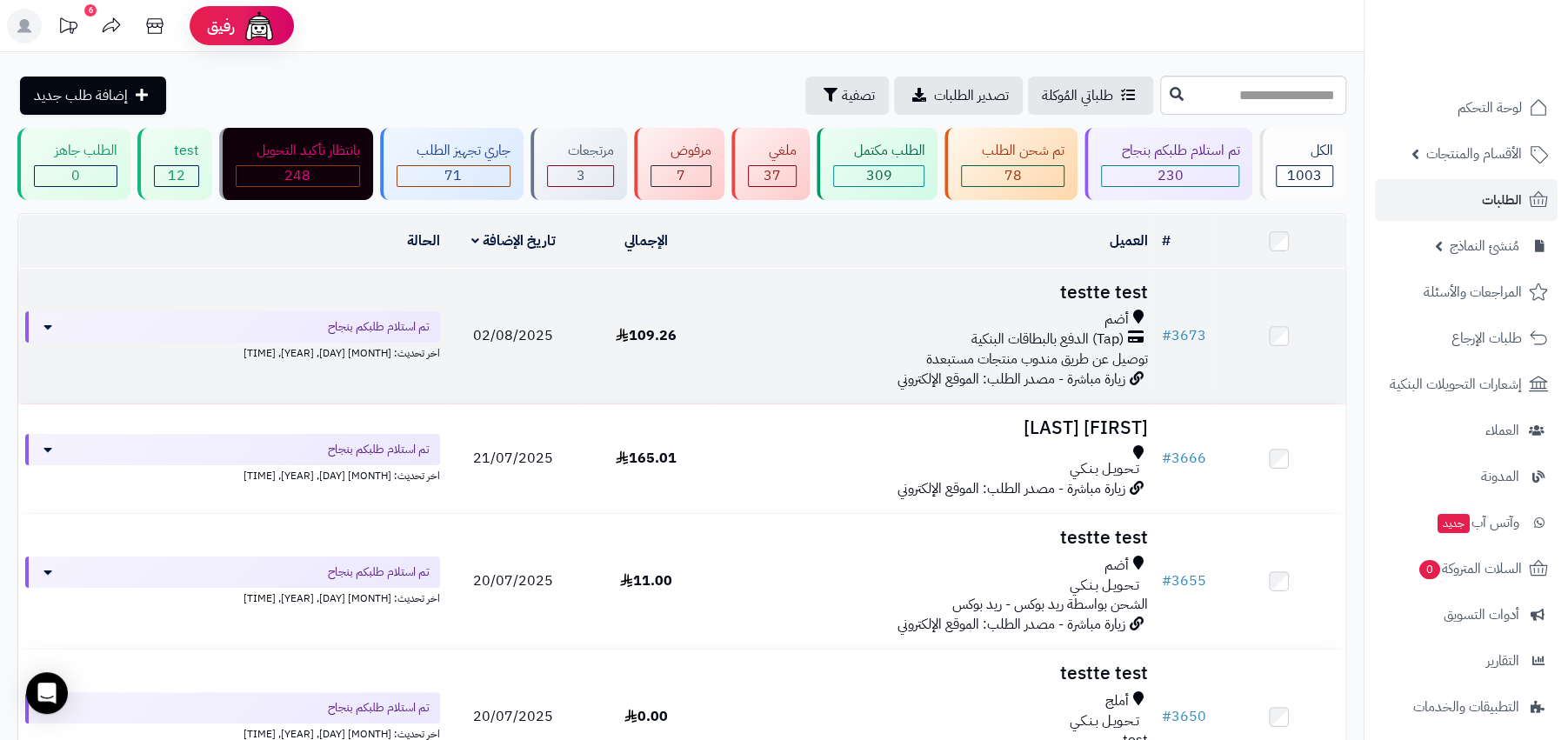 click on "أضم" at bounding box center (1116, 319) 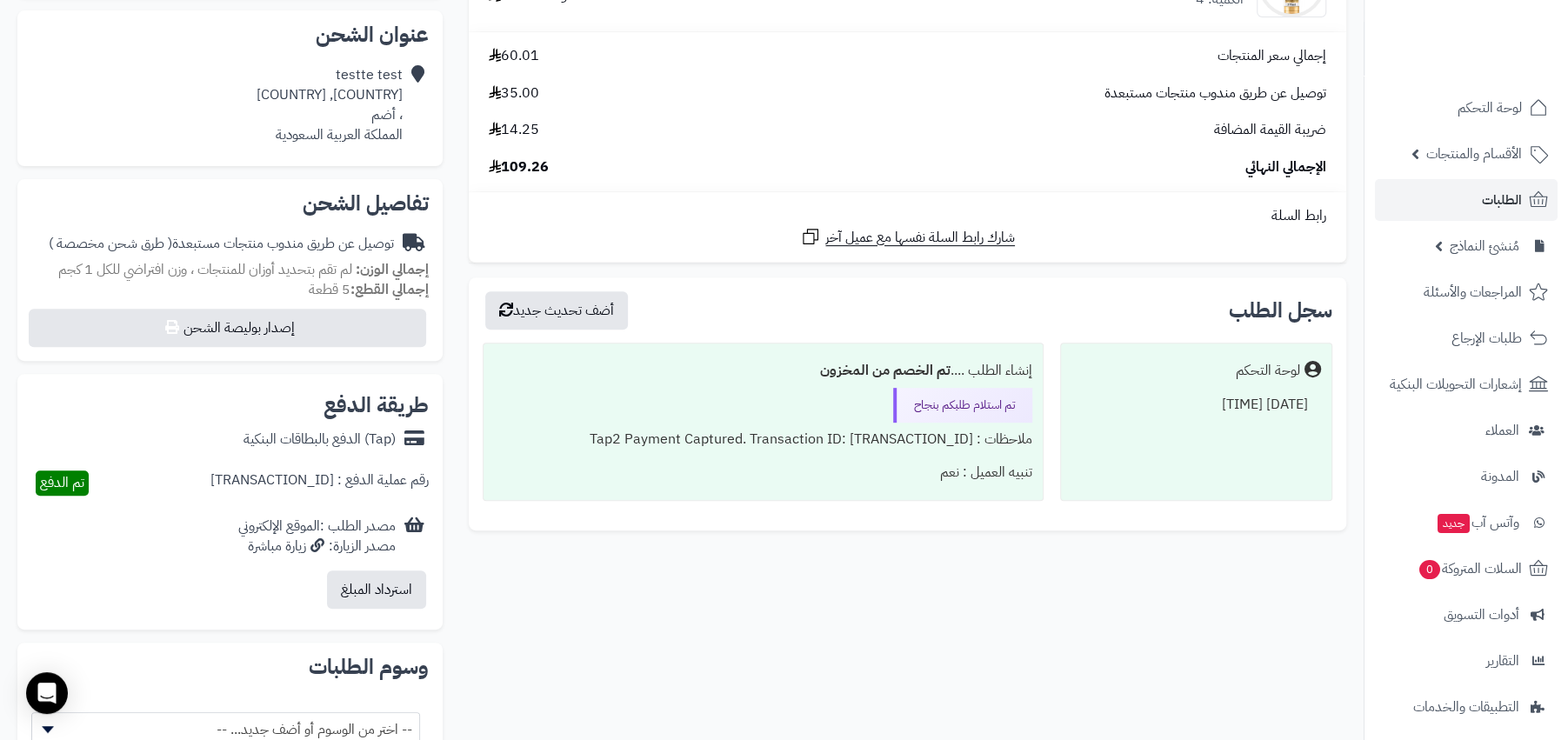 scroll, scrollTop: 437, scrollLeft: 0, axis: vertical 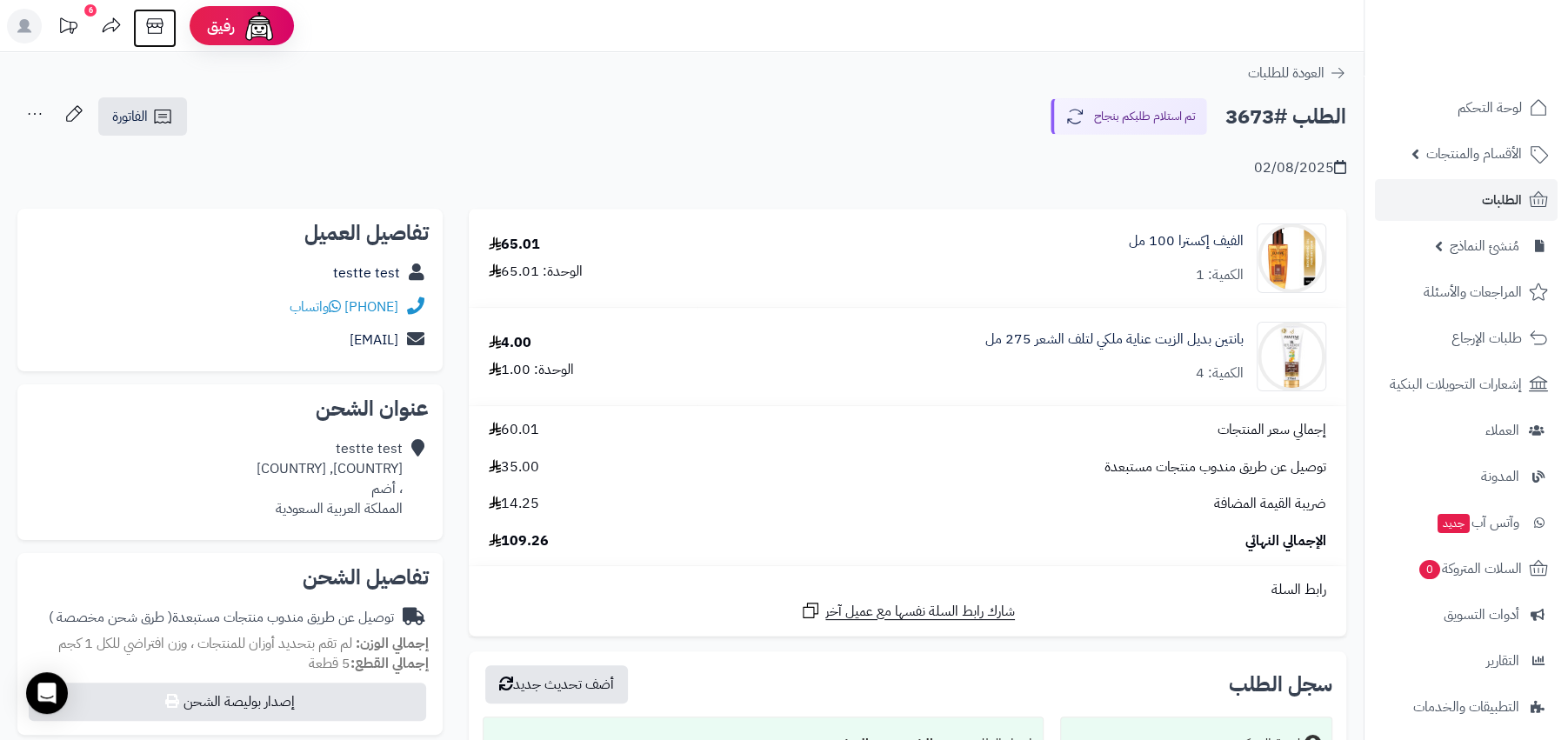 click at bounding box center [155, 28] 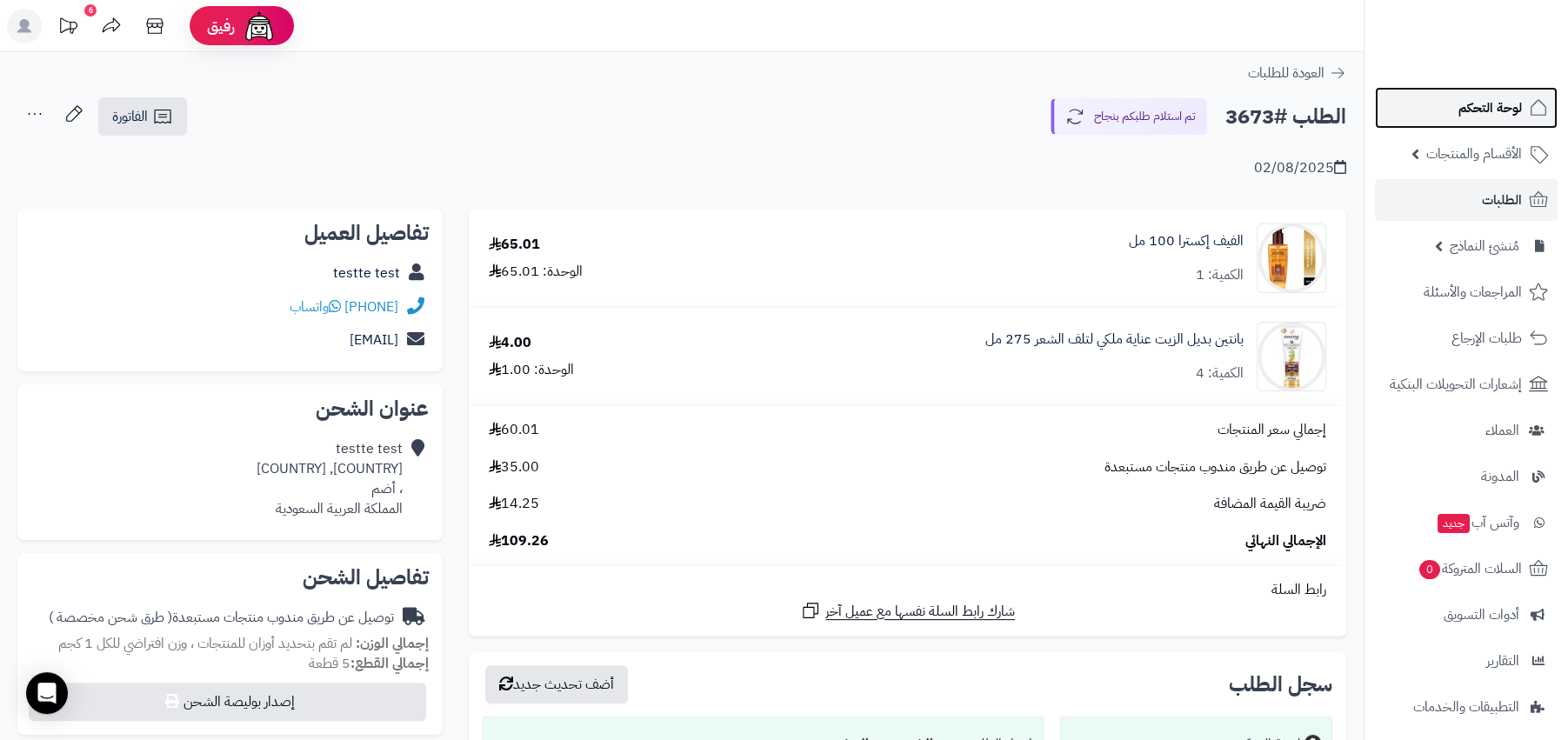 click on "لوحة التحكم" at bounding box center [1466, 108] 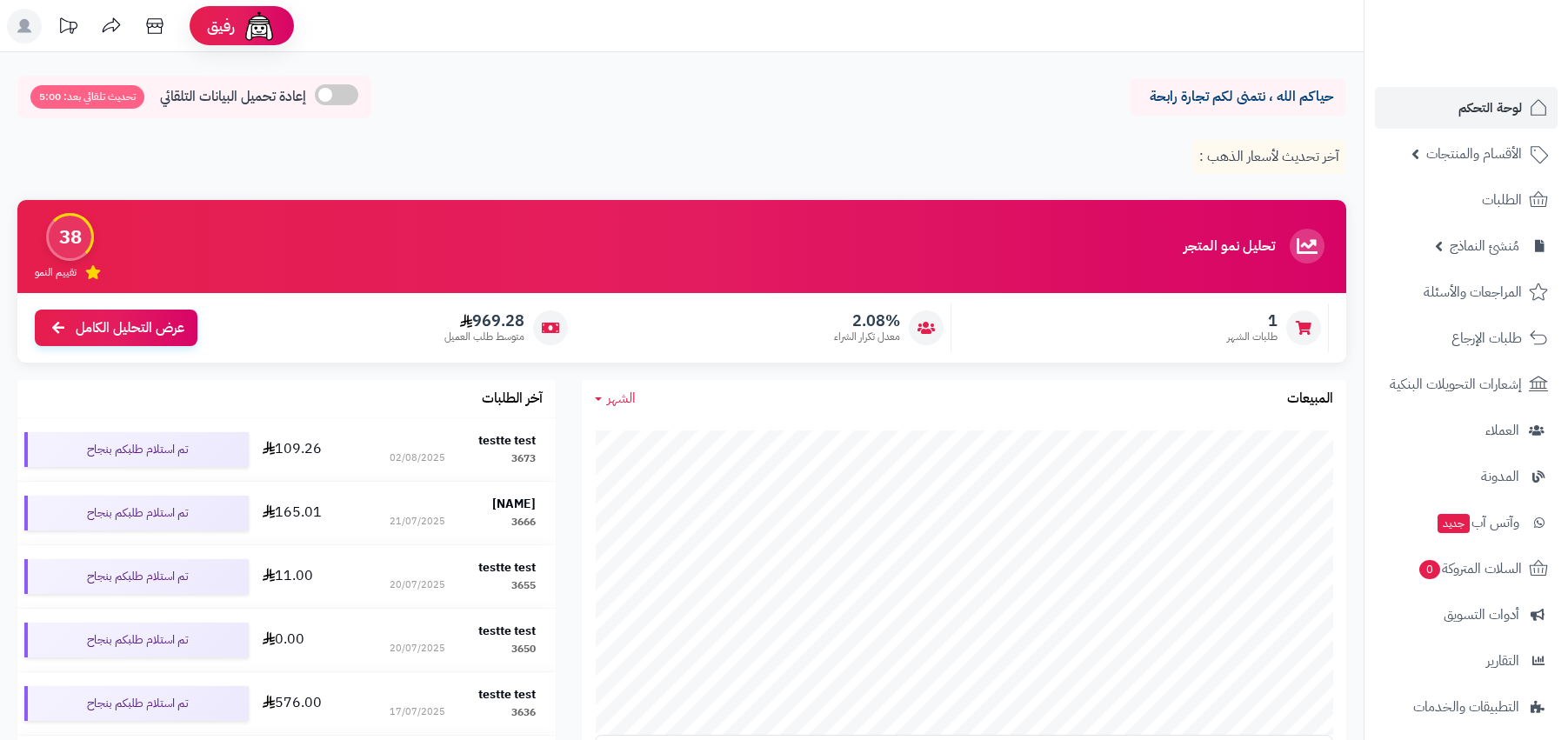 scroll, scrollTop: 0, scrollLeft: 0, axis: both 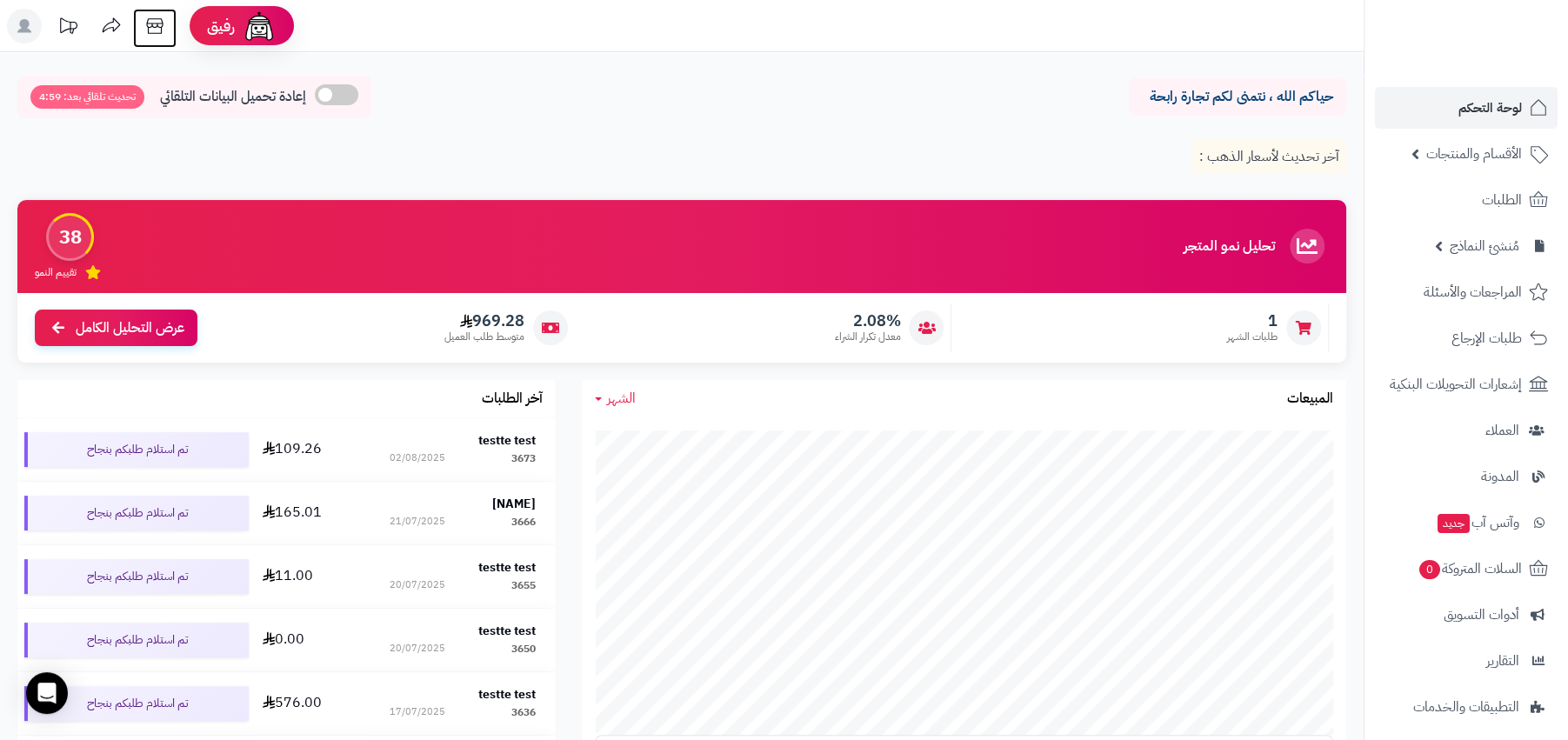 click 